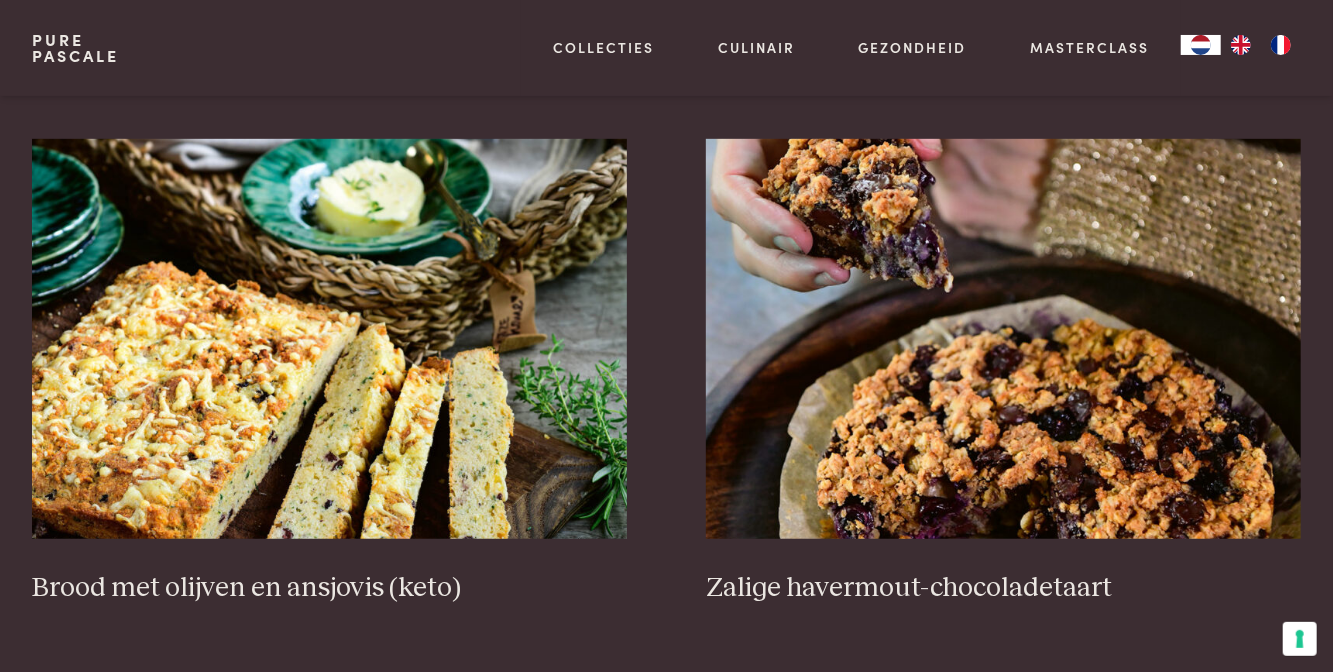 scroll, scrollTop: 552, scrollLeft: 0, axis: vertical 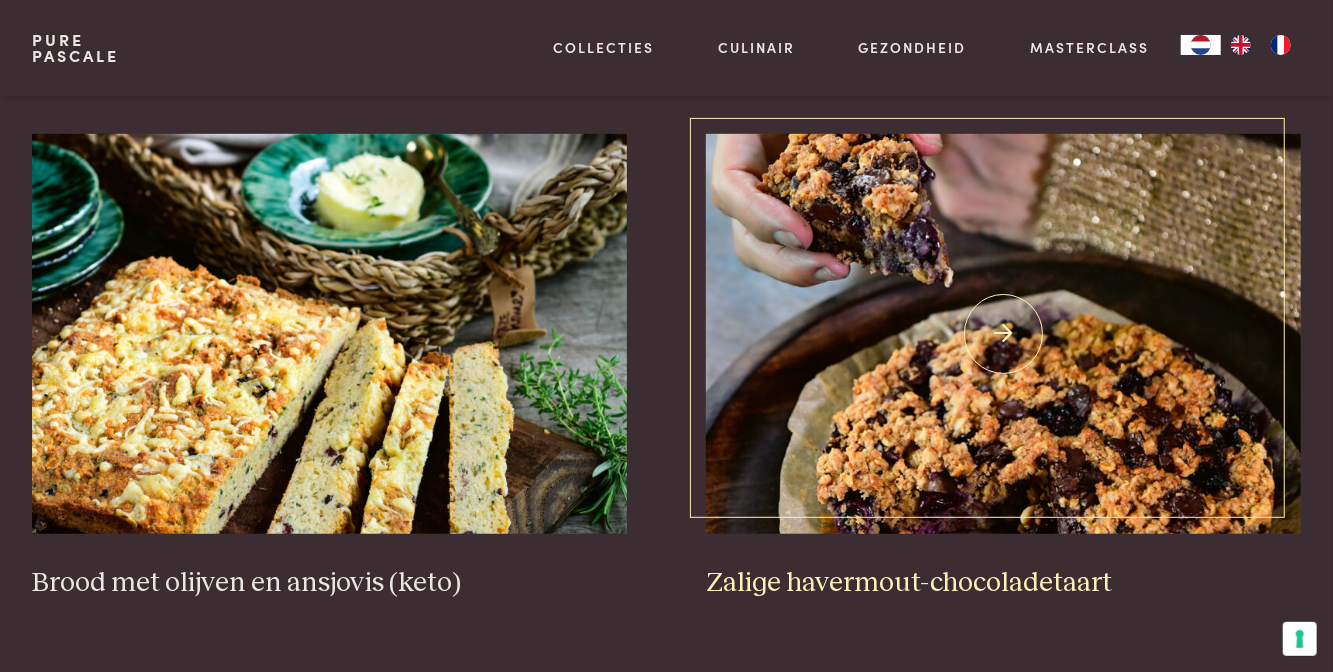 click at bounding box center [1003, 334] 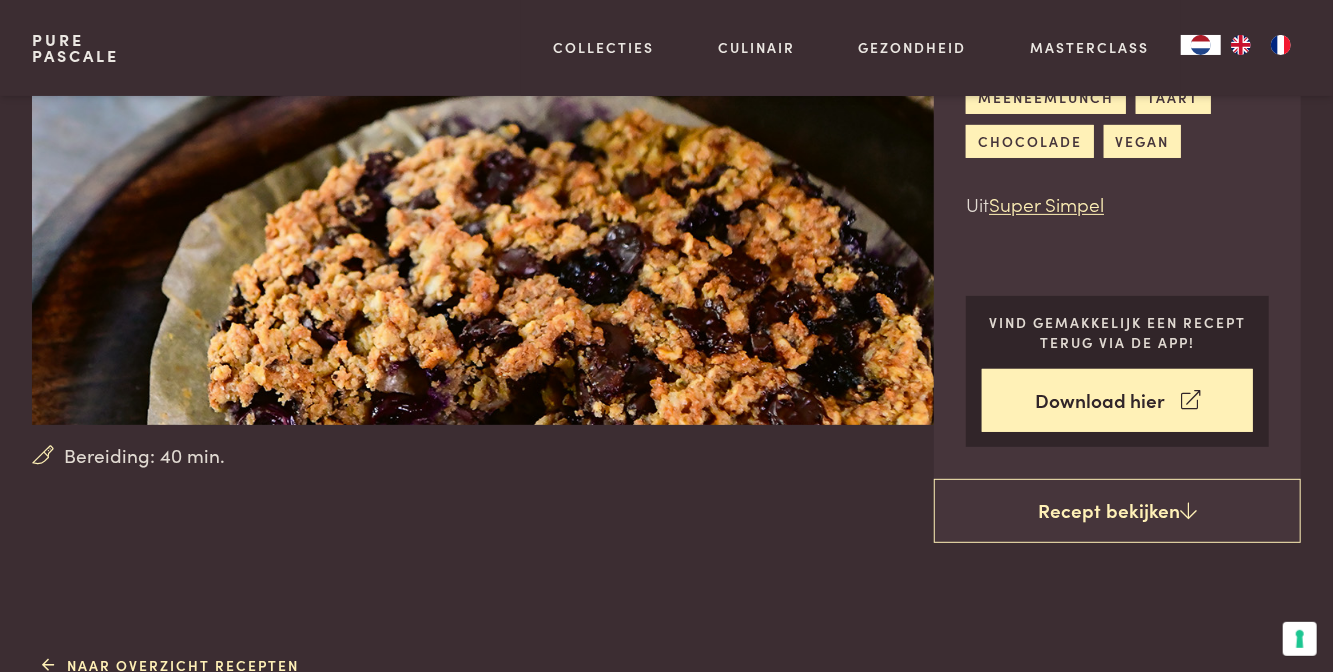 scroll, scrollTop: 221, scrollLeft: 0, axis: vertical 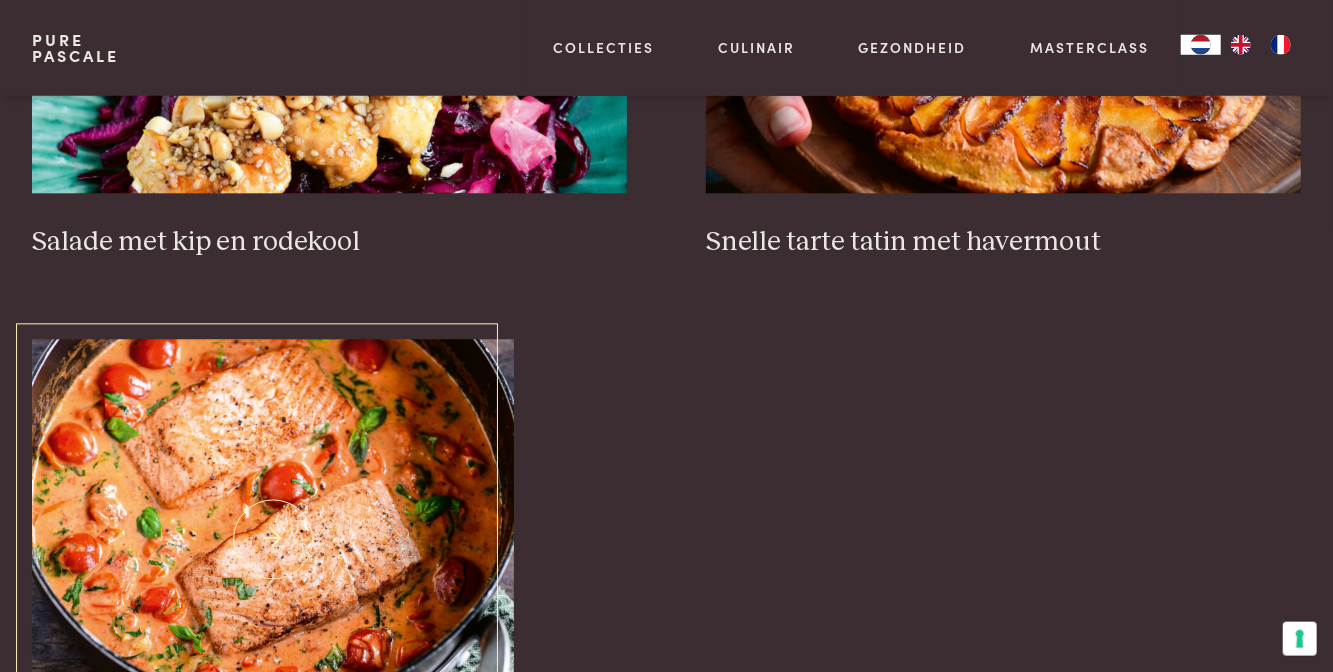 click at bounding box center [273, 540] 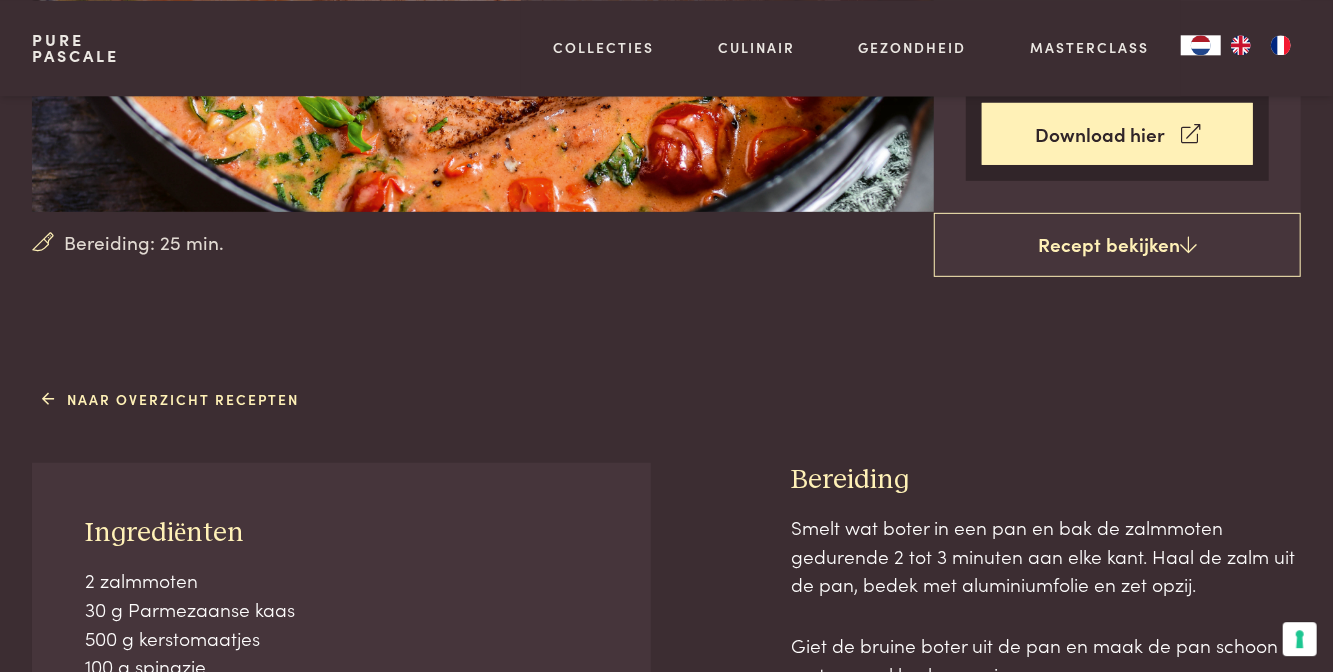 scroll, scrollTop: 474, scrollLeft: 0, axis: vertical 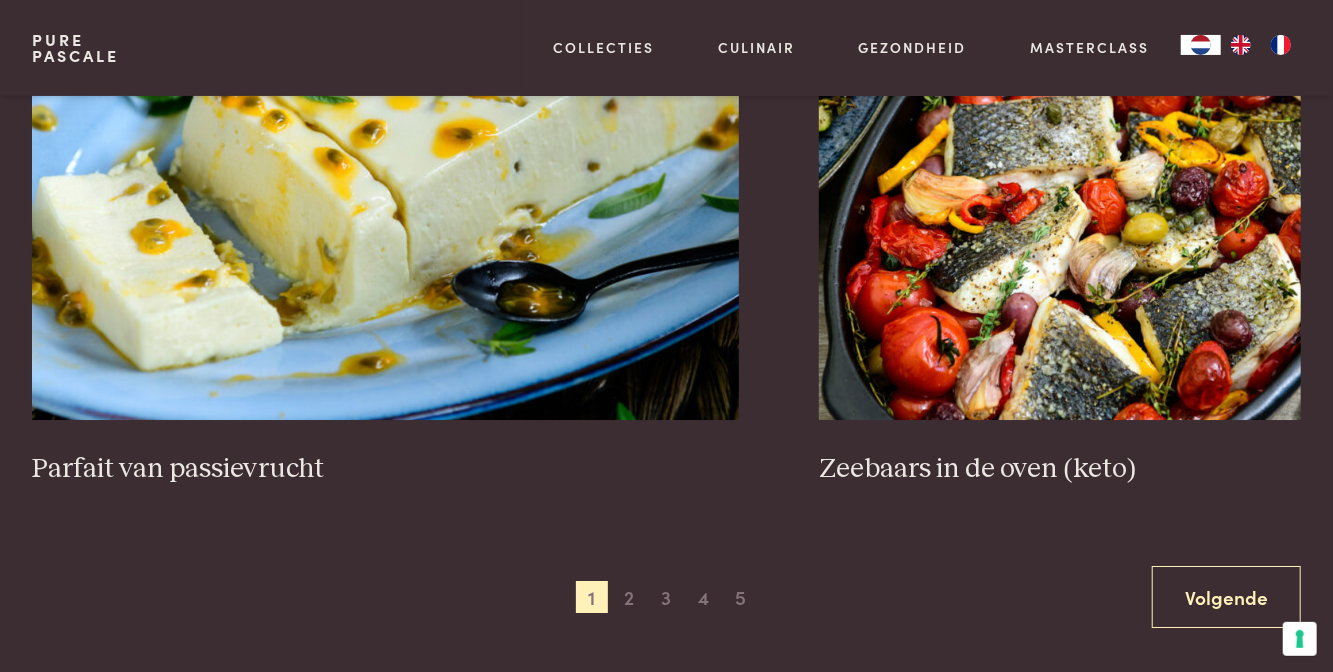 click on "2" at bounding box center [629, 597] 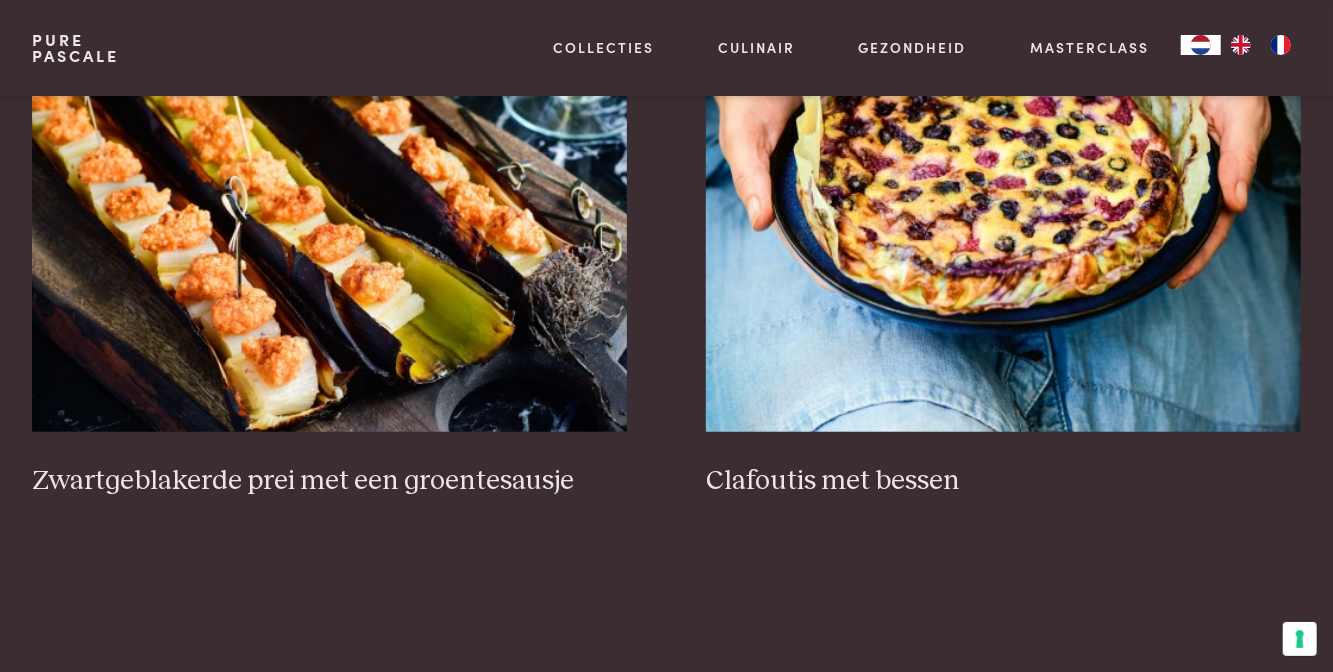 scroll, scrollTop: 653, scrollLeft: 0, axis: vertical 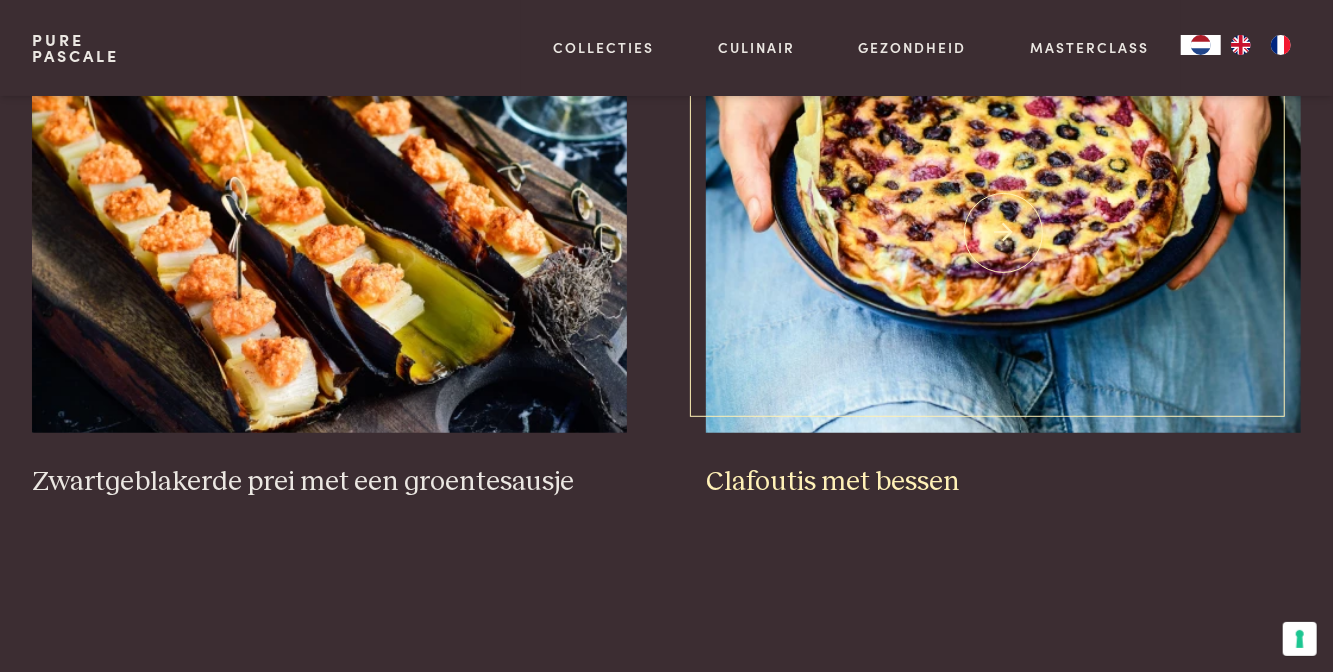 click at bounding box center [1003, 233] 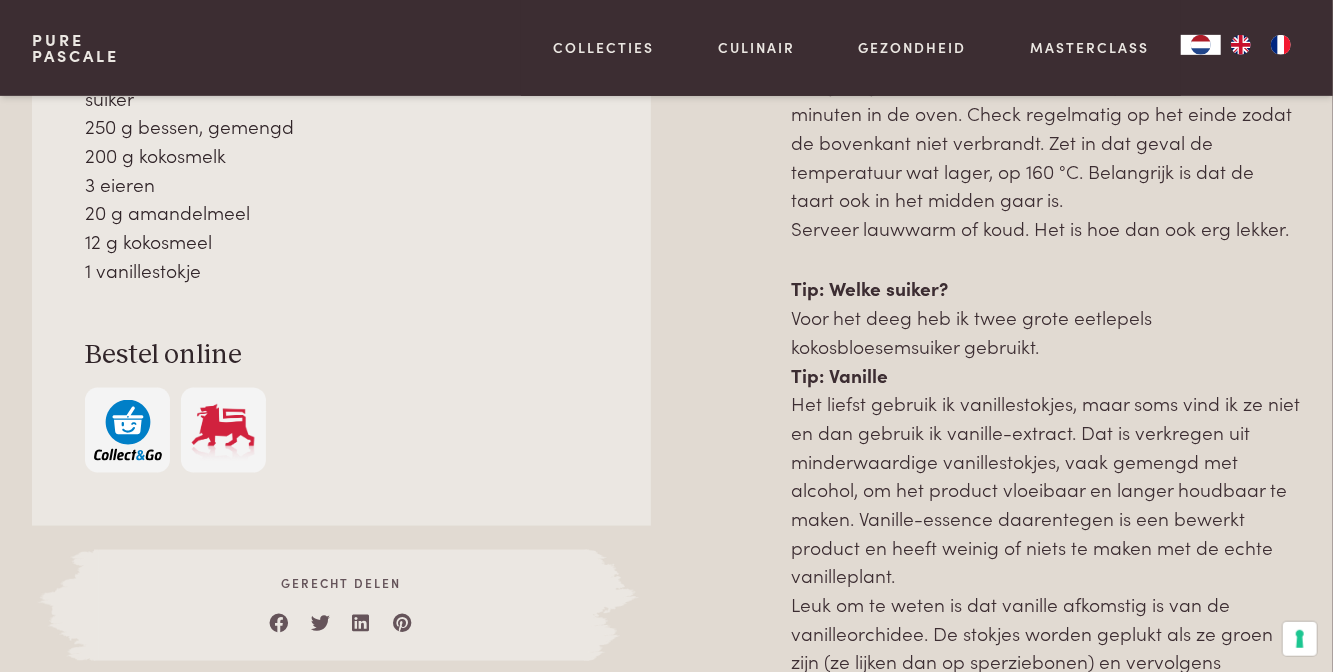 scroll, scrollTop: 1229, scrollLeft: 0, axis: vertical 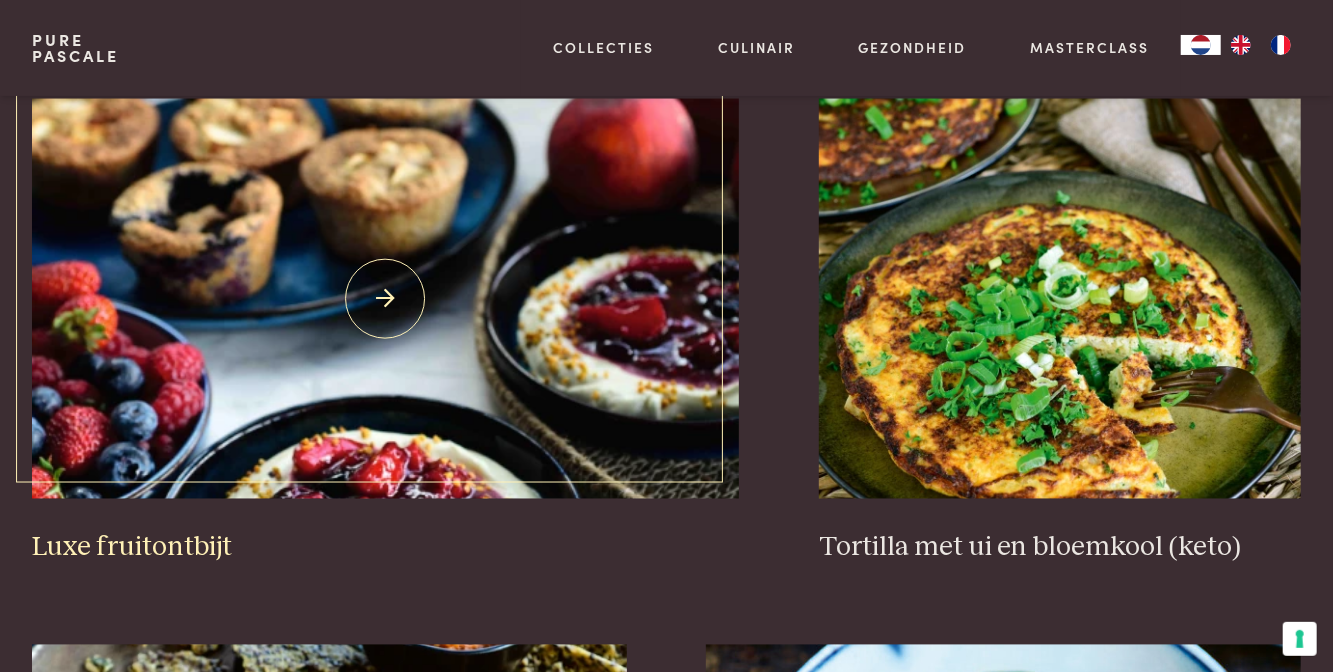 click at bounding box center (385, 299) 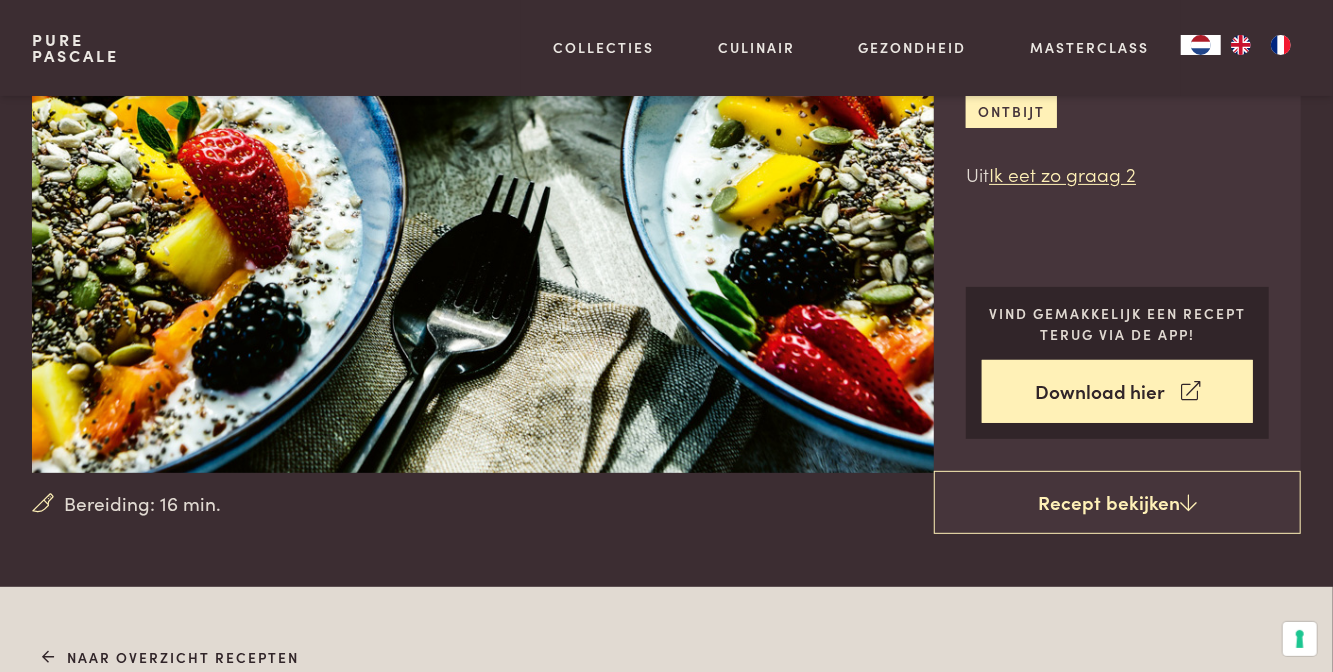 scroll, scrollTop: 316, scrollLeft: 0, axis: vertical 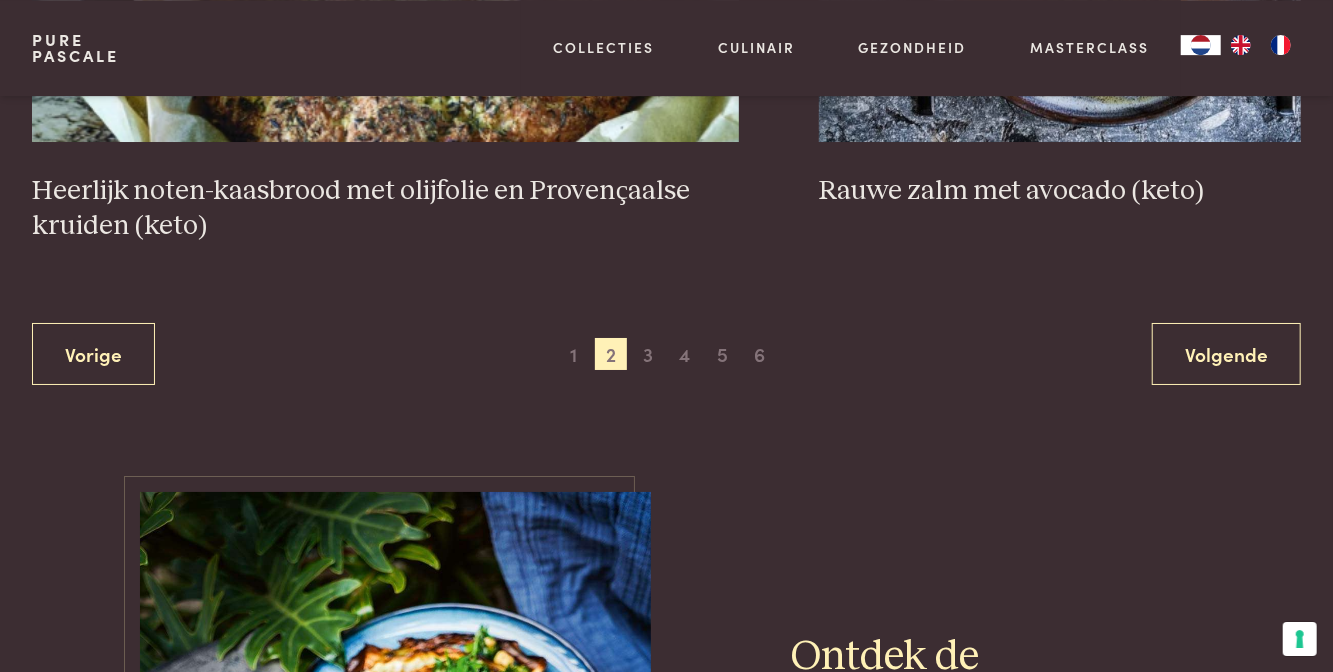 click on "3" at bounding box center [648, 354] 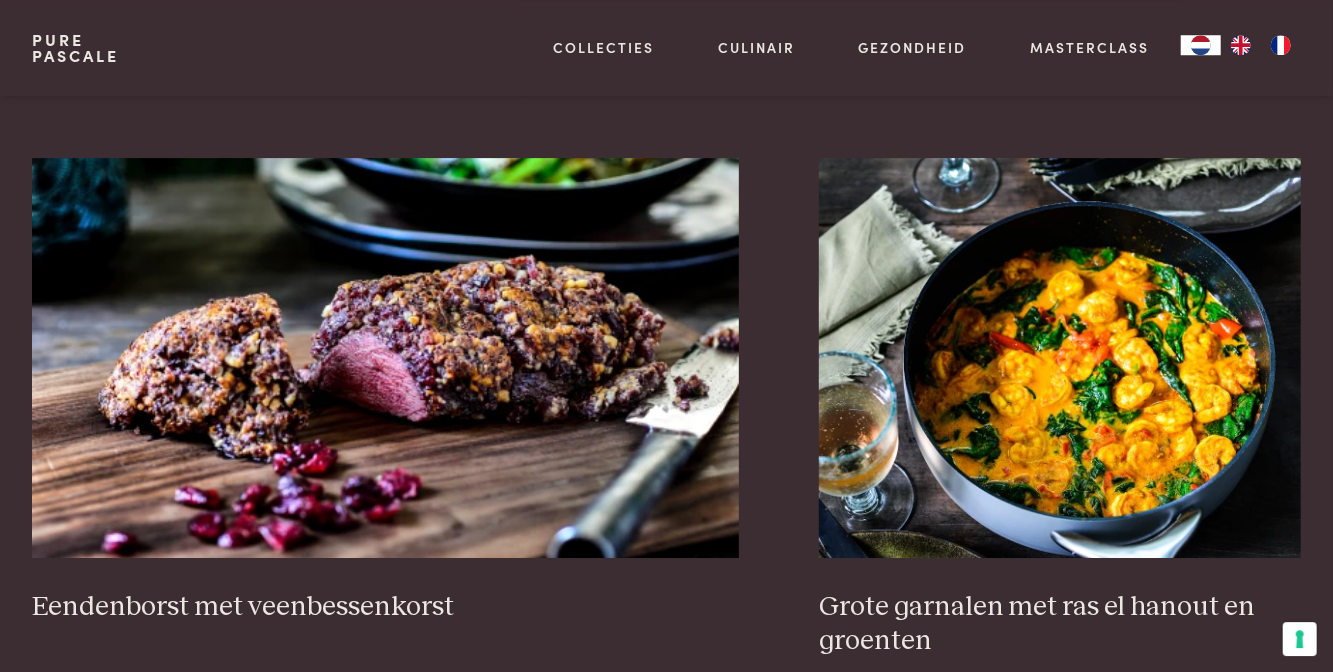 scroll, scrollTop: 3428, scrollLeft: 0, axis: vertical 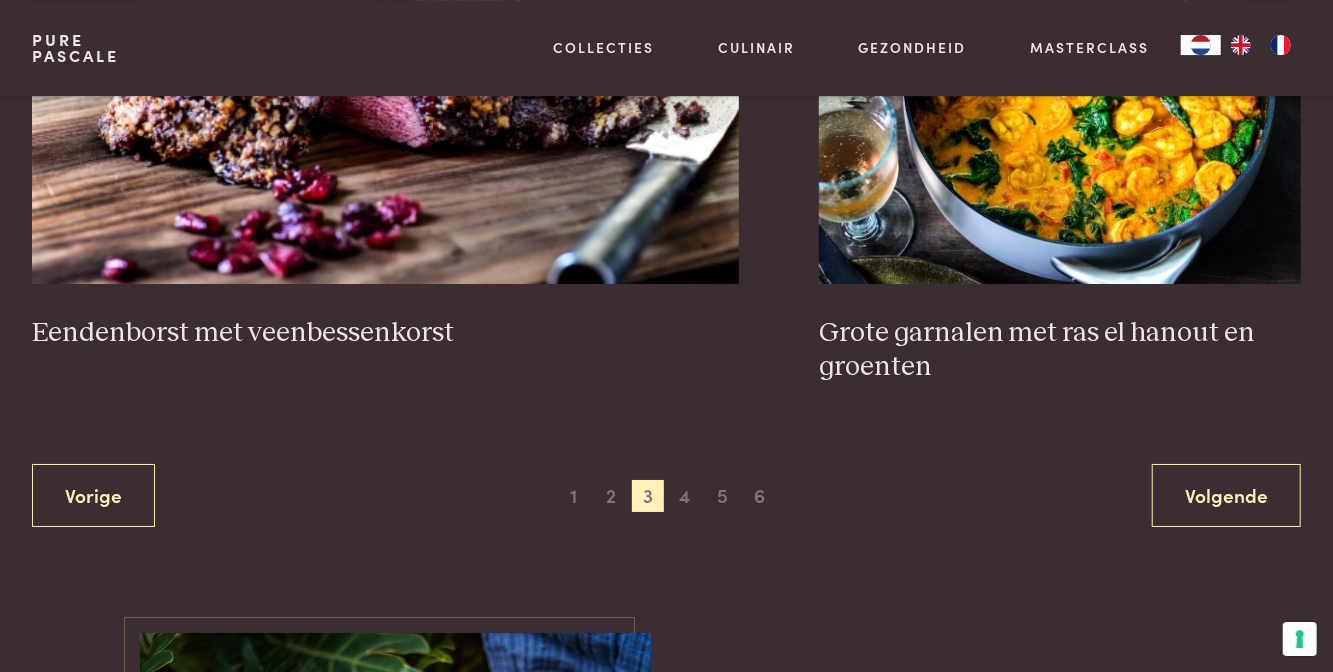 click on "4" at bounding box center [685, 496] 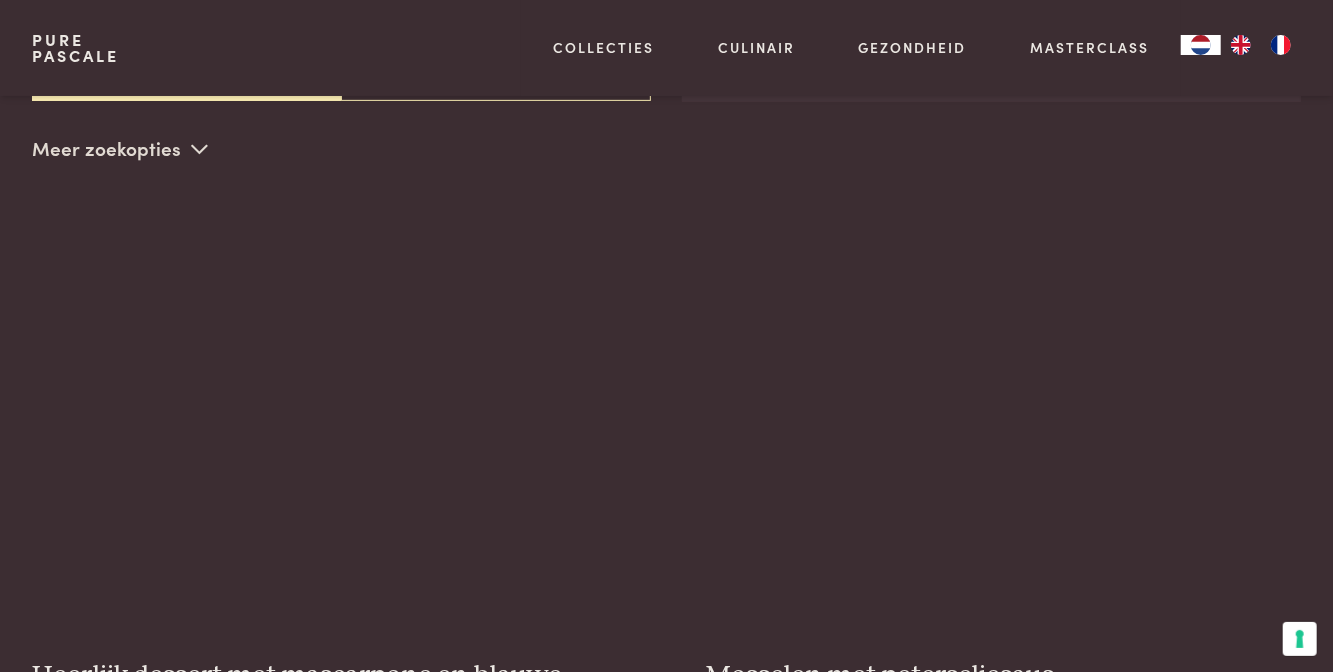 scroll, scrollTop: 459, scrollLeft: 0, axis: vertical 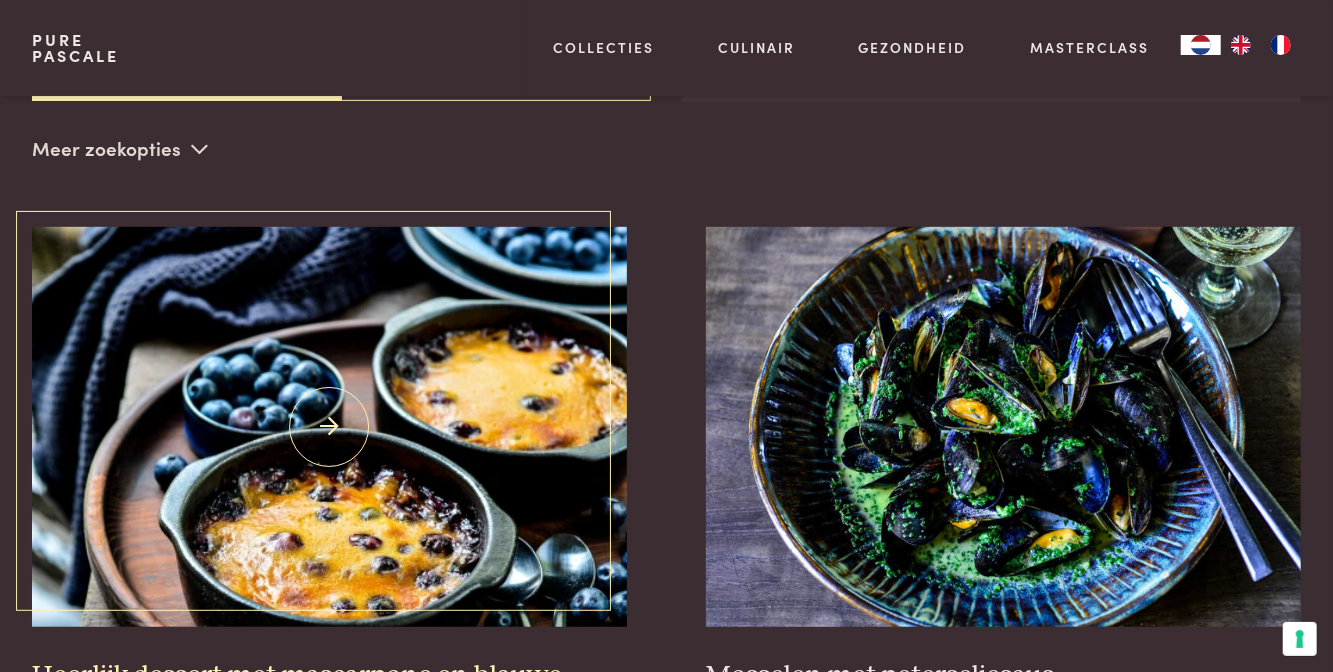 click at bounding box center [329, 427] 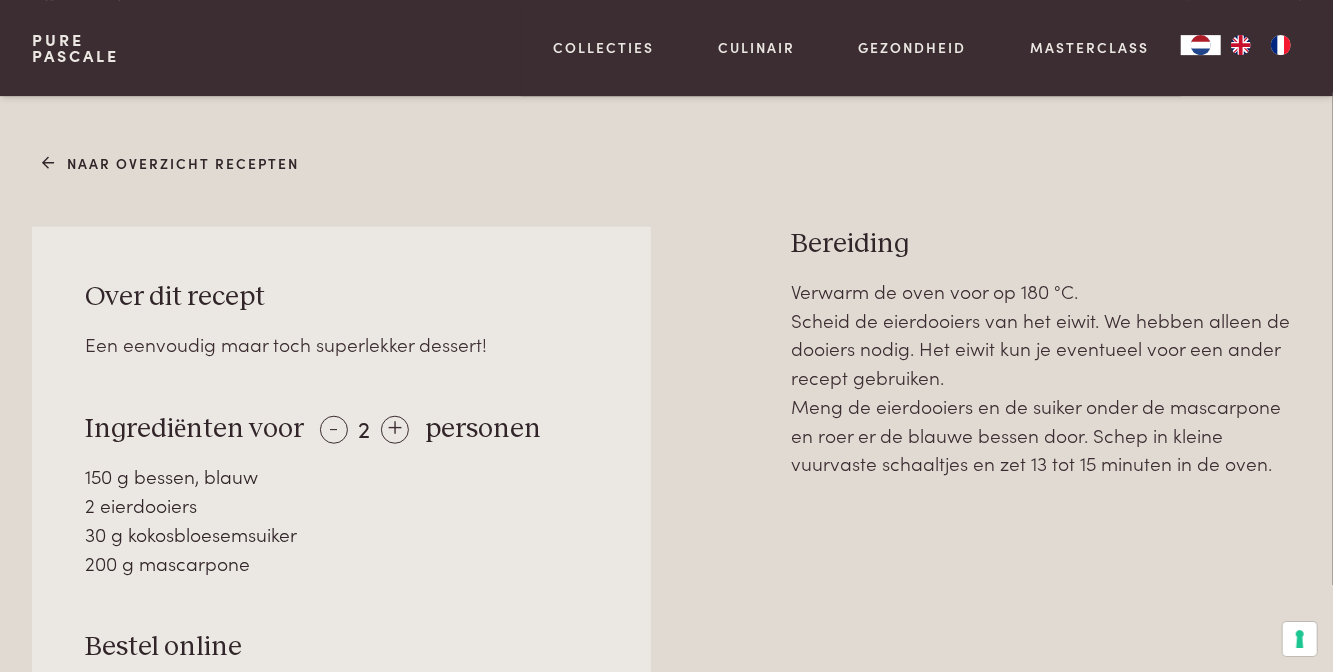 scroll, scrollTop: 688, scrollLeft: 0, axis: vertical 